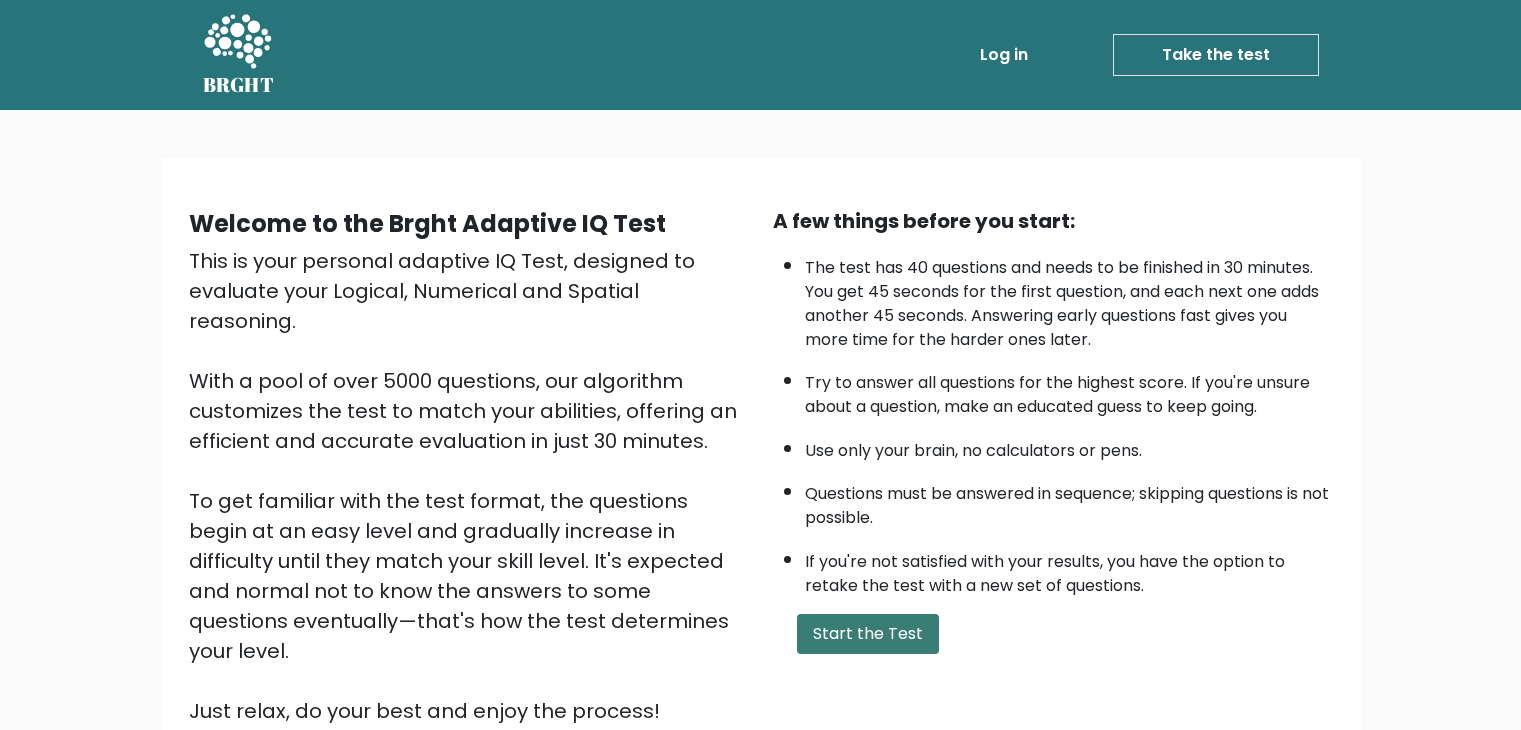 scroll, scrollTop: 0, scrollLeft: 0, axis: both 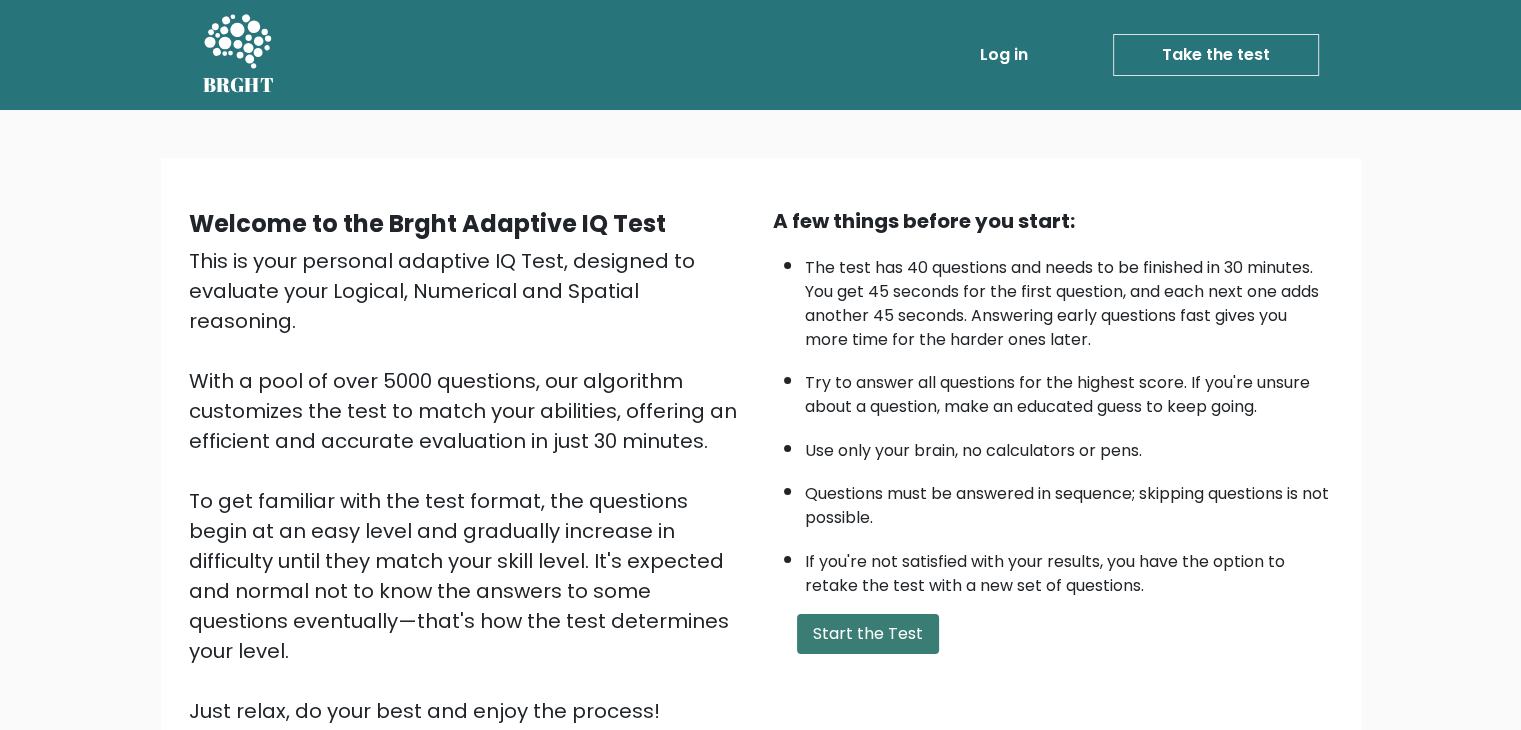 drag, startPoint x: 0, startPoint y: 0, endPoint x: 872, endPoint y: 629, distance: 1075.186 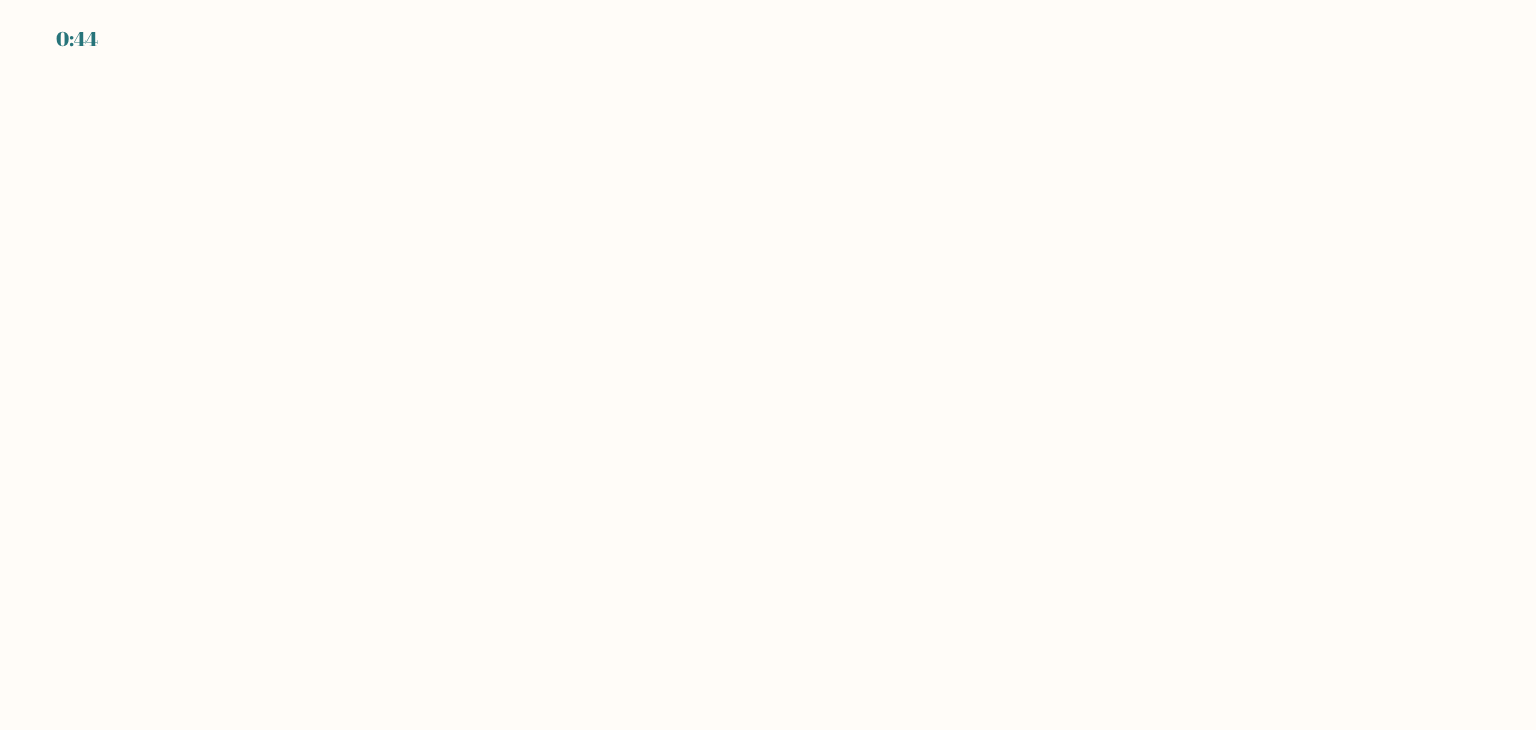 scroll, scrollTop: 0, scrollLeft: 0, axis: both 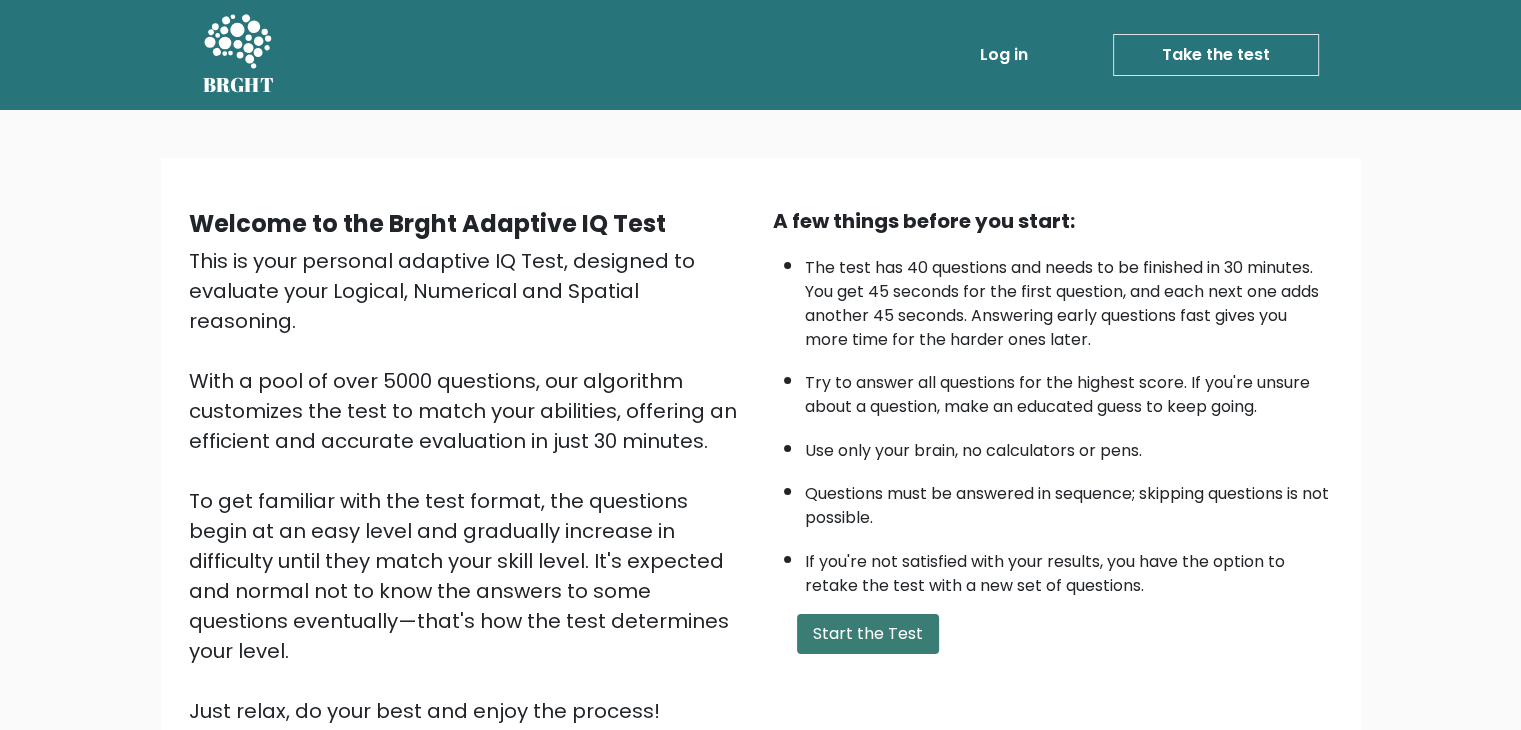 click on "Start the Test" at bounding box center (868, 634) 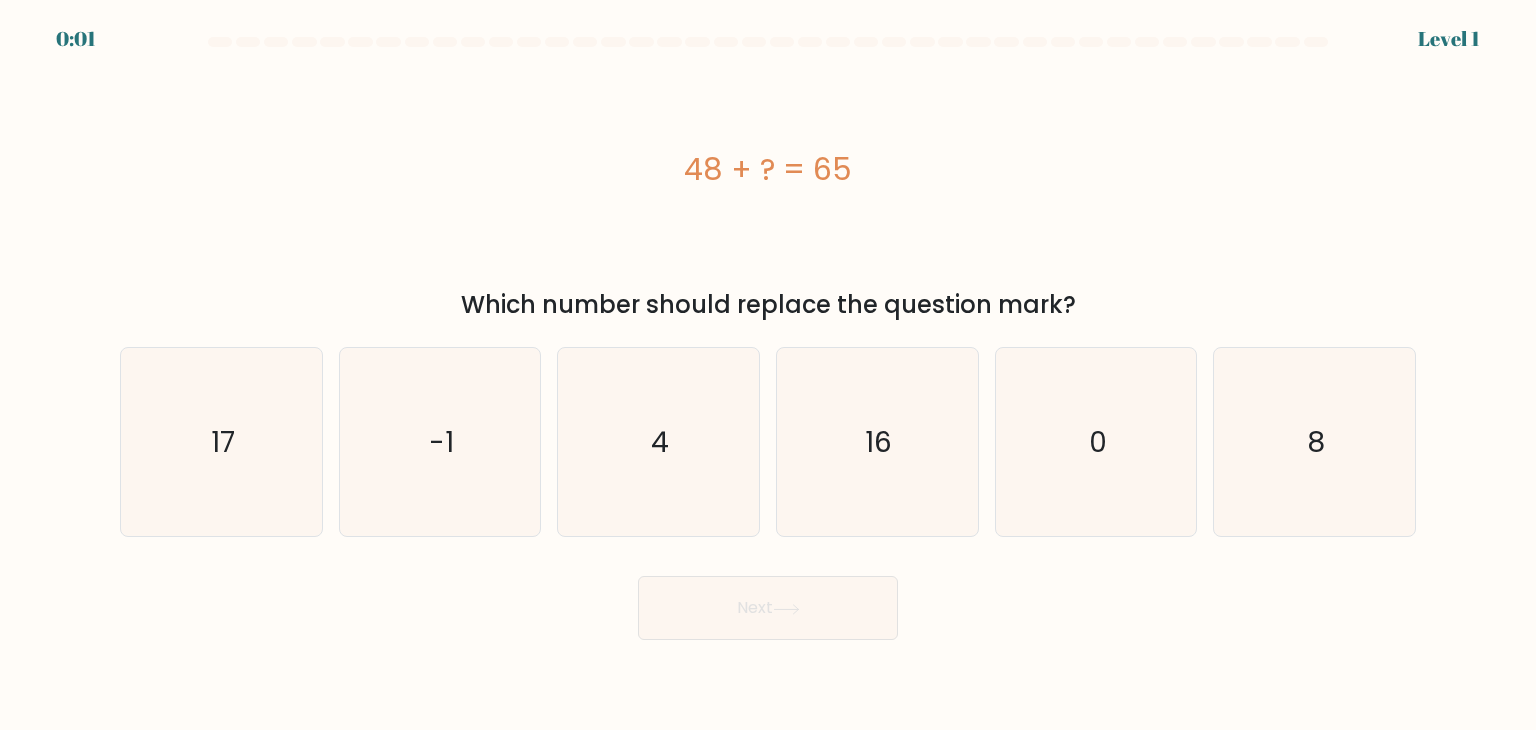 scroll, scrollTop: 0, scrollLeft: 0, axis: both 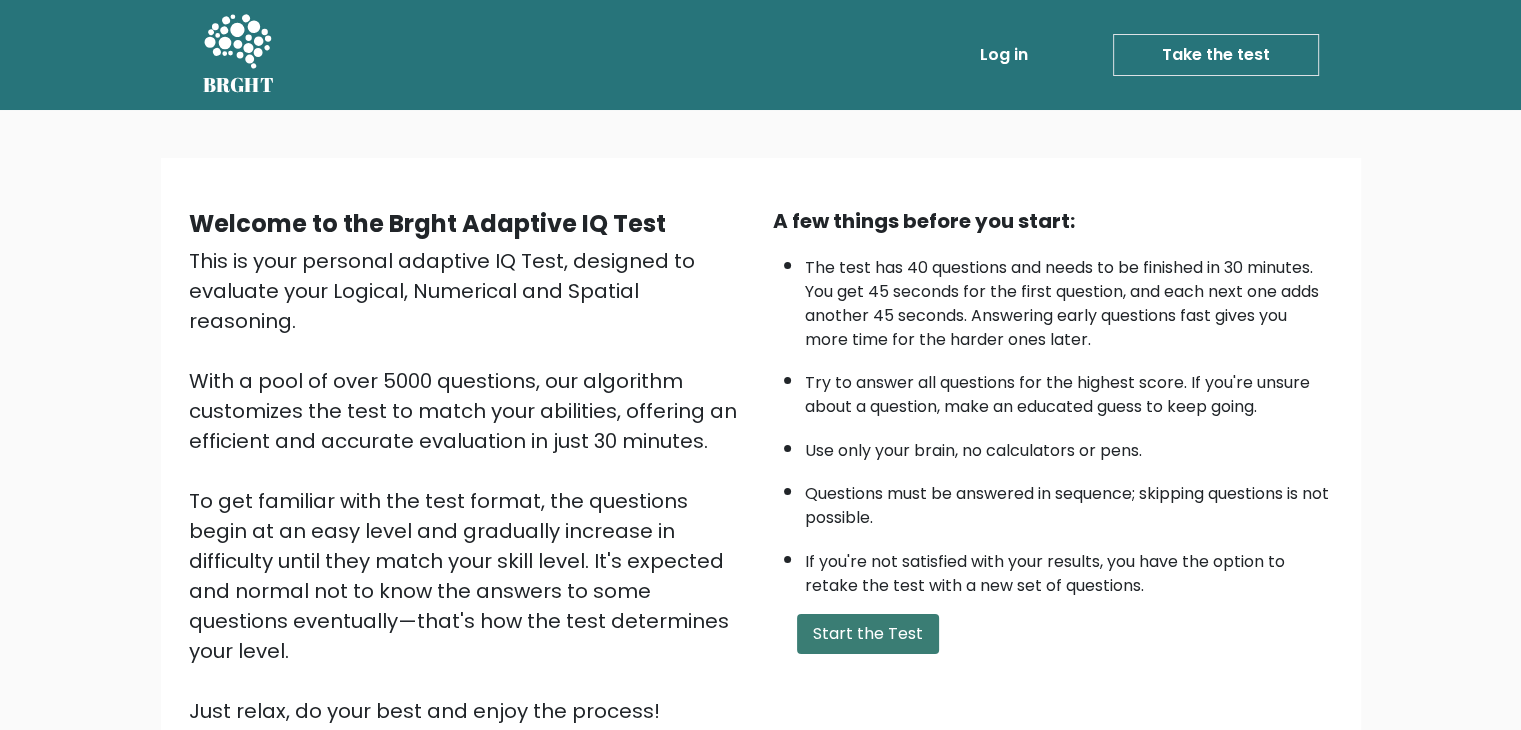 click on "Start the Test" at bounding box center [868, 634] 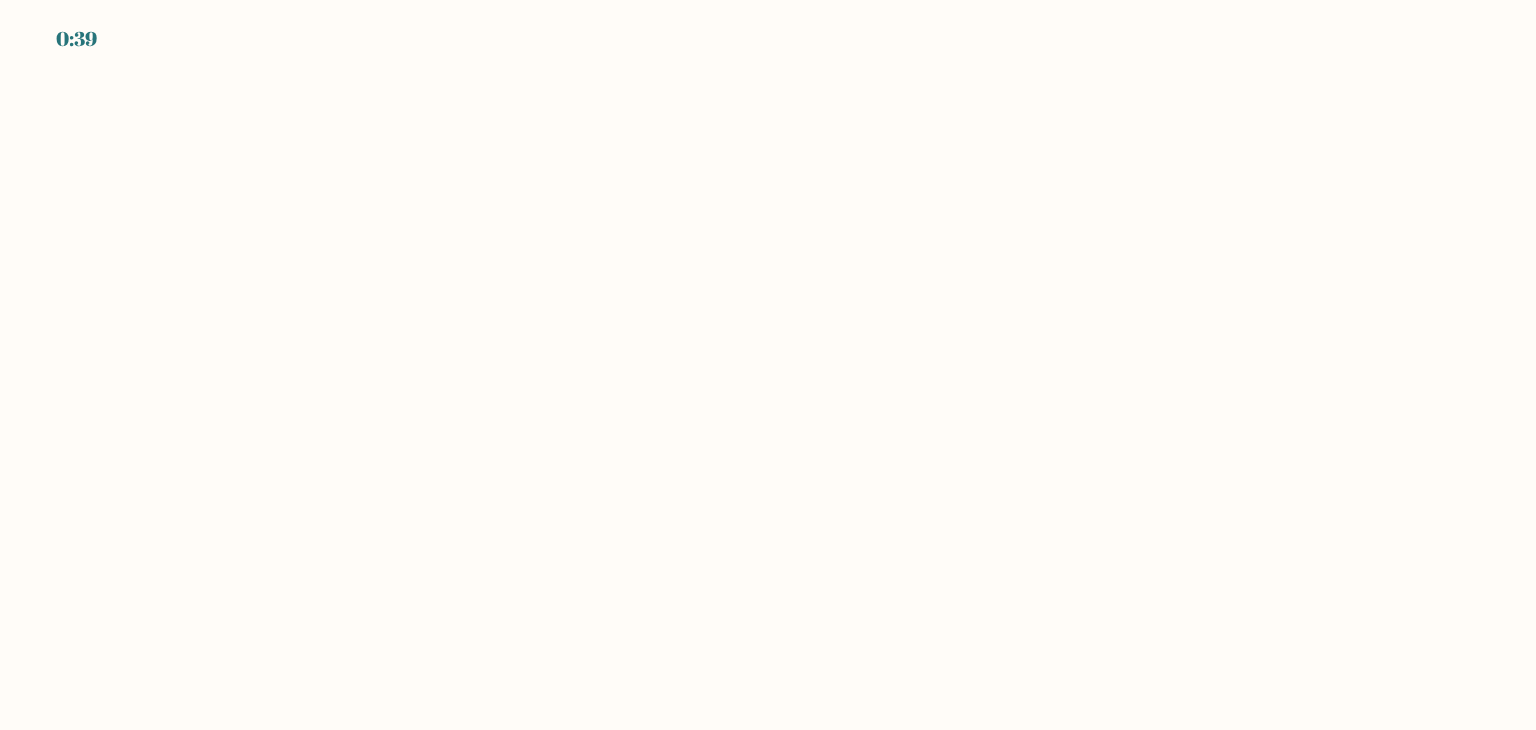 scroll, scrollTop: 0, scrollLeft: 0, axis: both 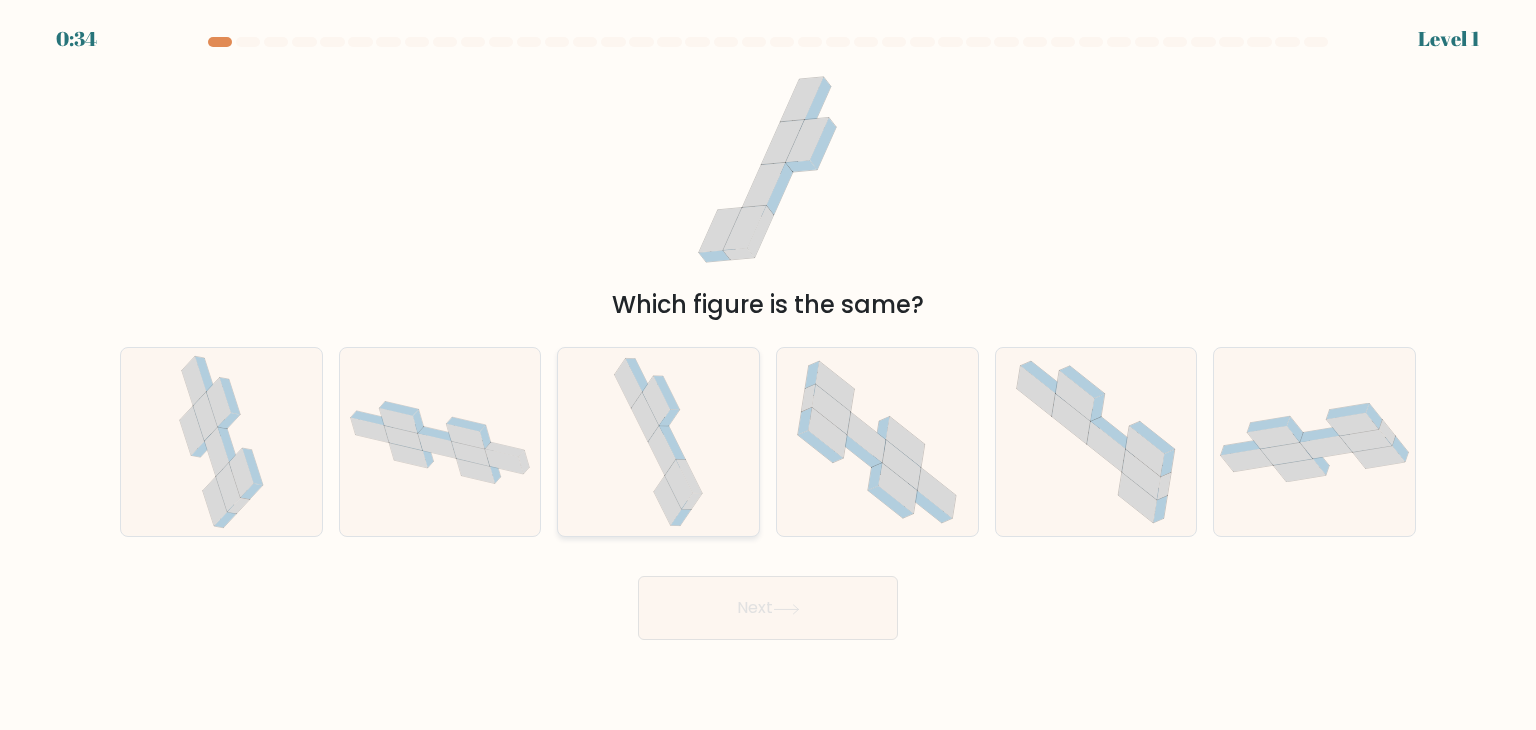 click 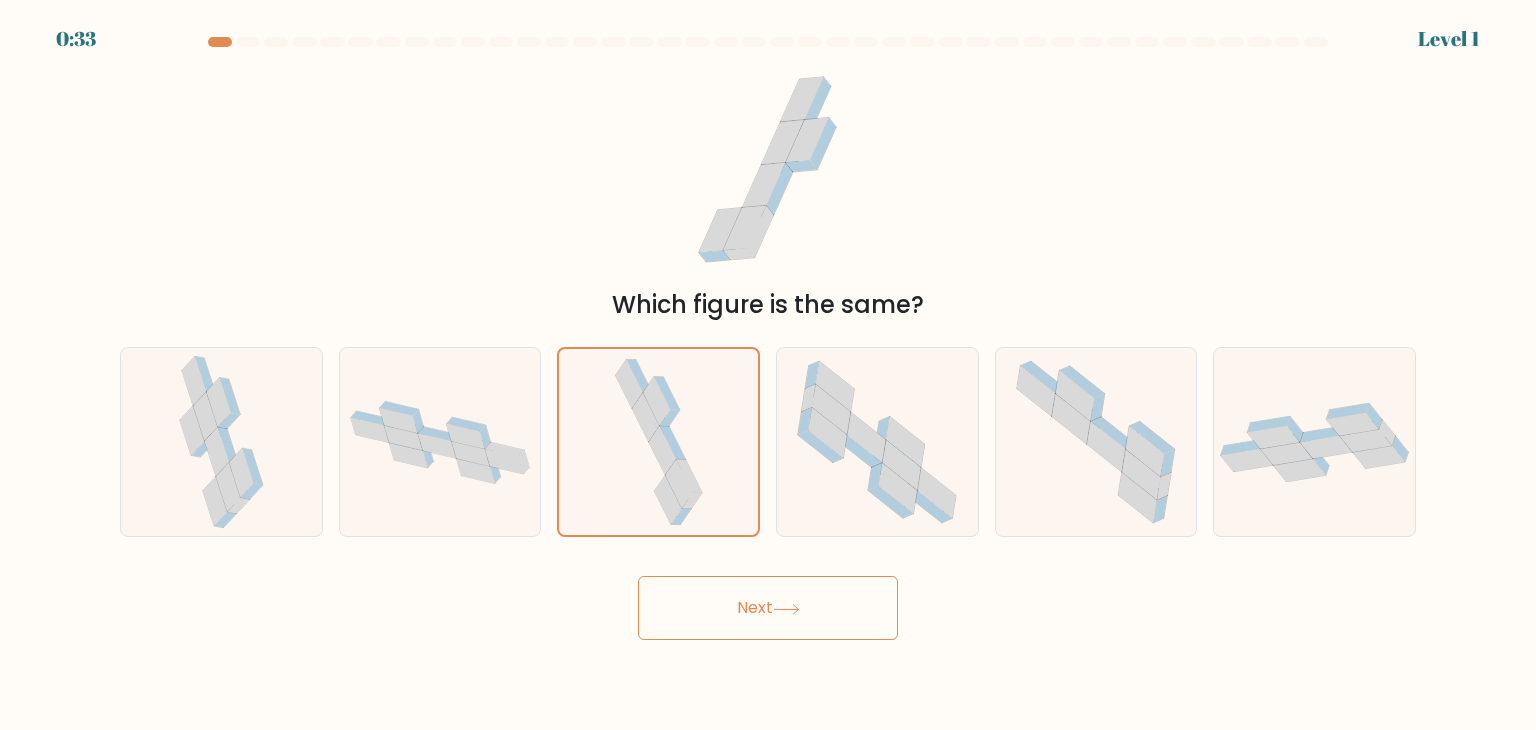 click on "0:33
Level 1" at bounding box center (768, 365) 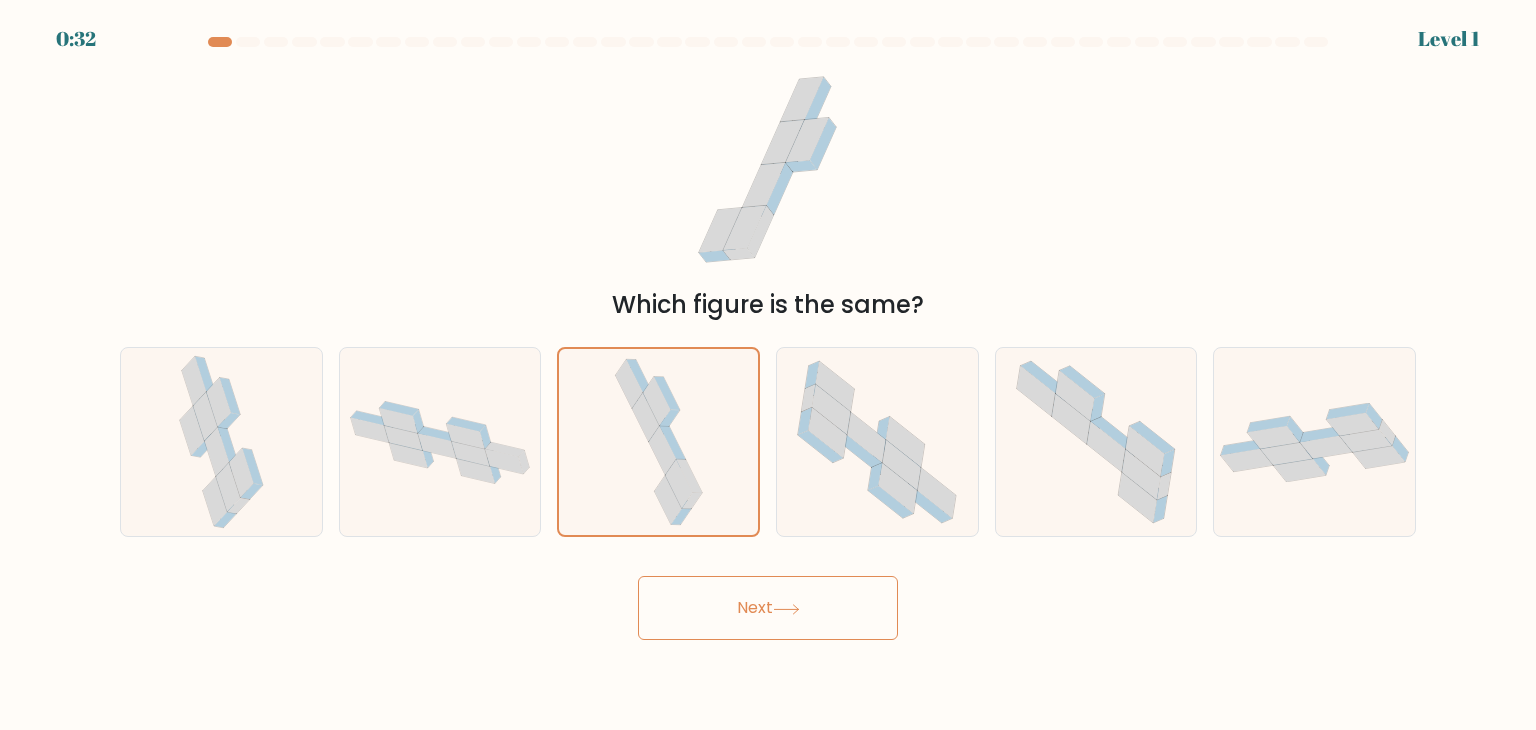 click on "Next" at bounding box center (768, 608) 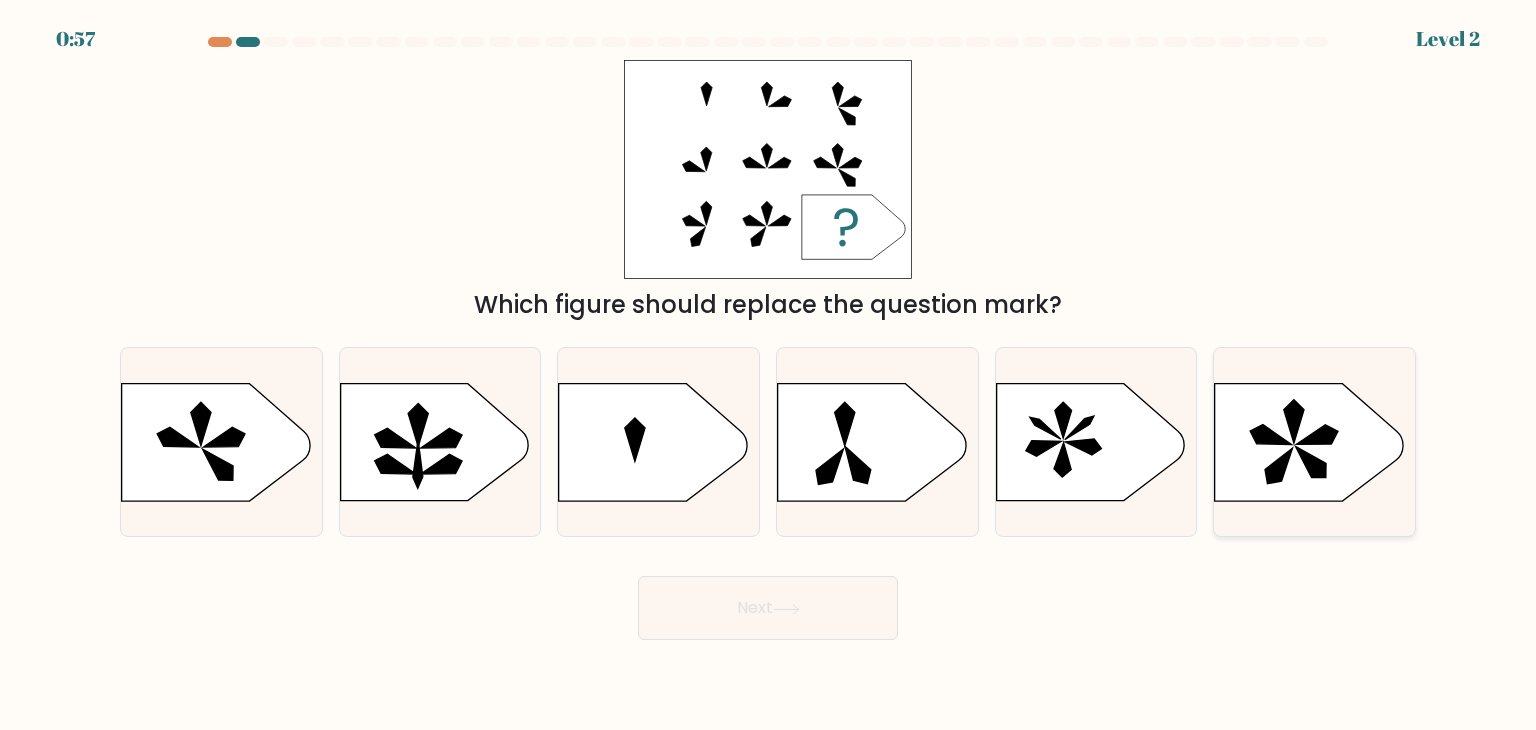 click 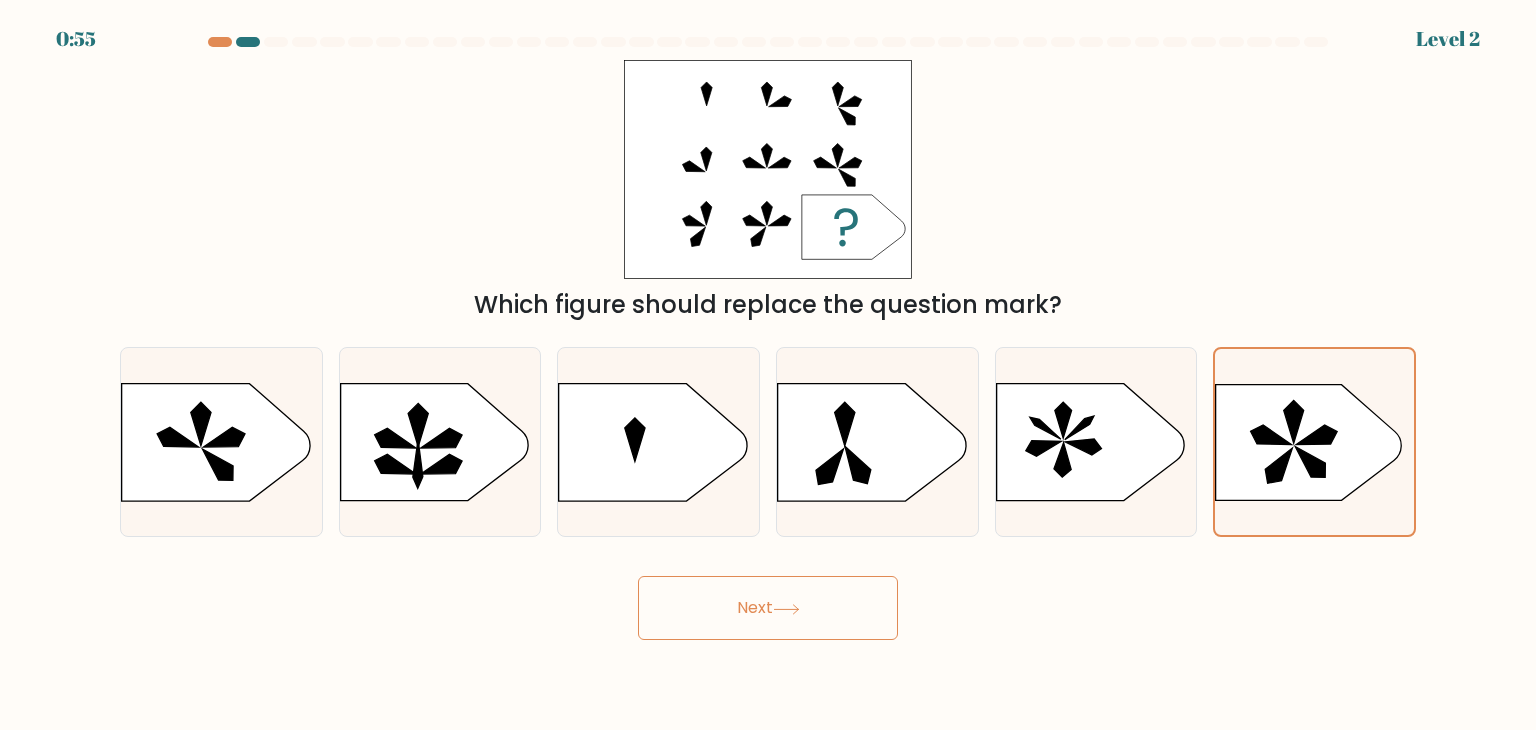 click on "Next" at bounding box center [768, 608] 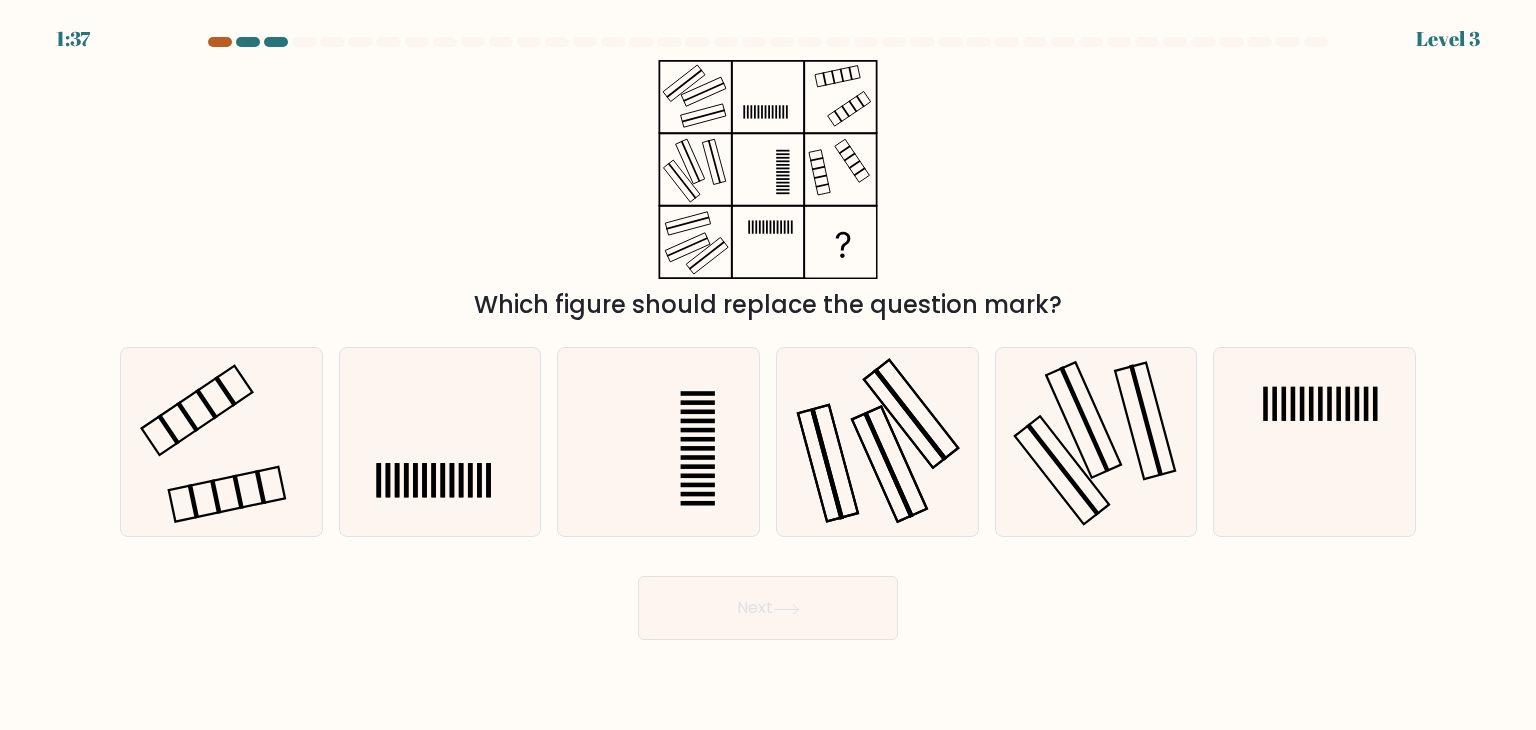 click at bounding box center (220, 42) 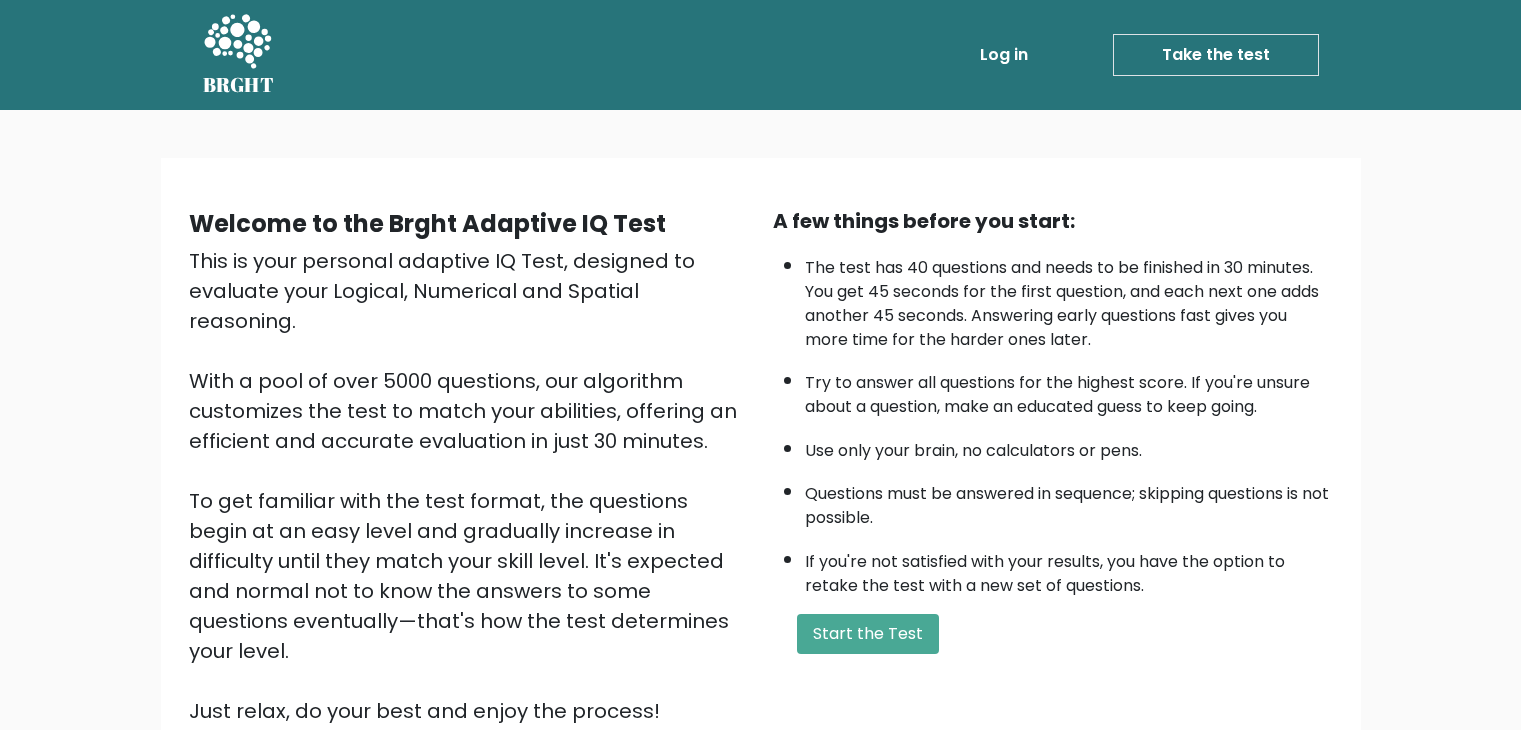 scroll, scrollTop: 0, scrollLeft: 0, axis: both 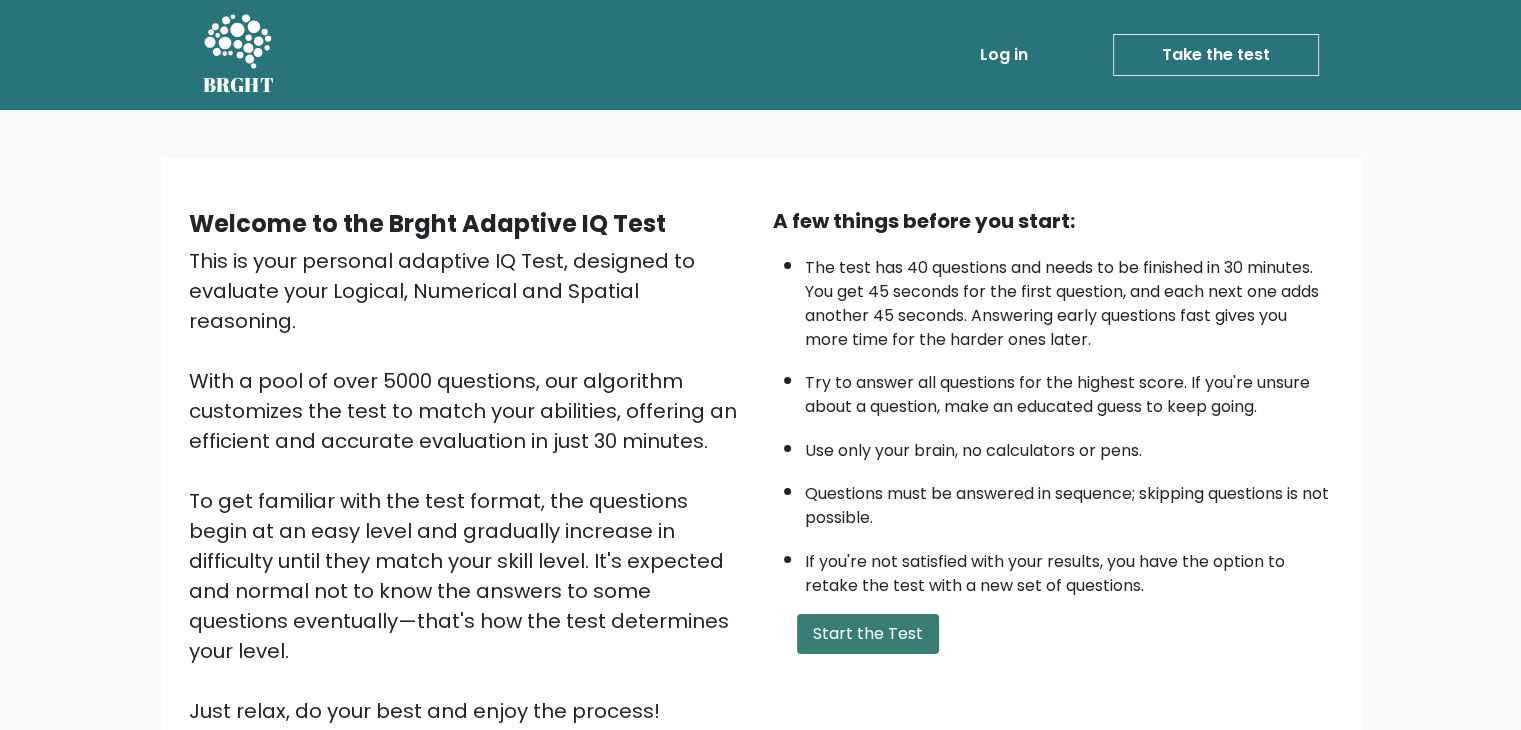 click on "Start the Test" at bounding box center (868, 634) 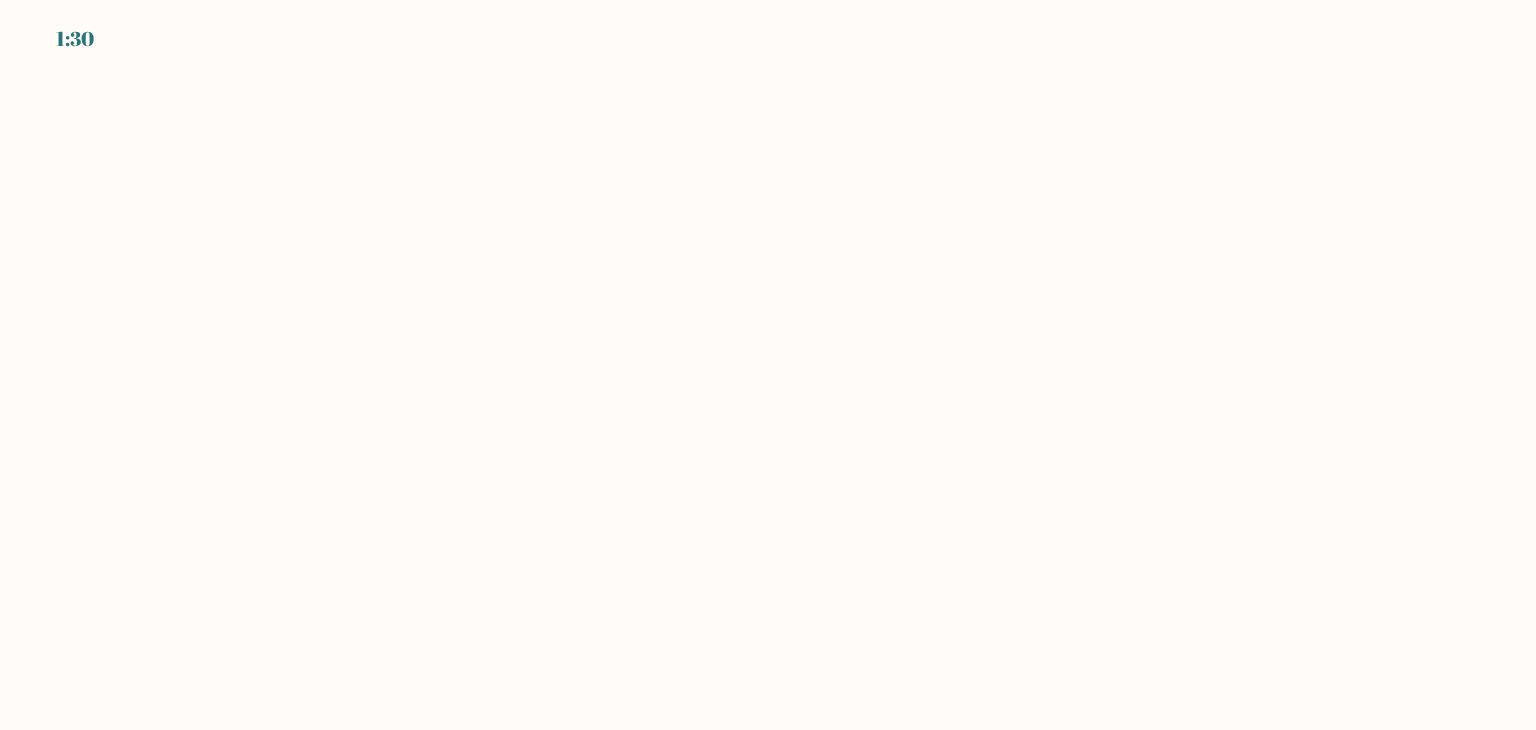scroll, scrollTop: 0, scrollLeft: 0, axis: both 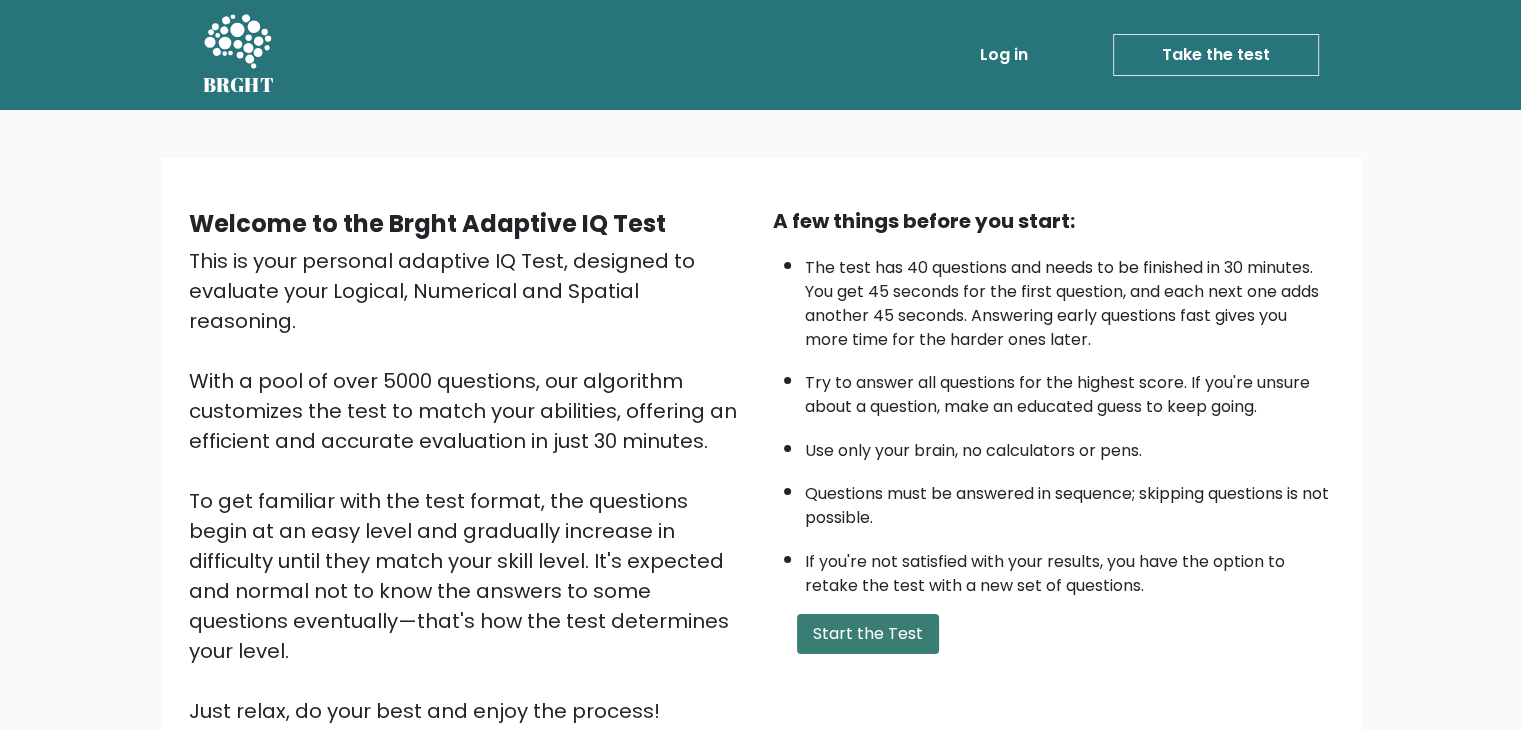 click on "Start the Test" at bounding box center [868, 634] 